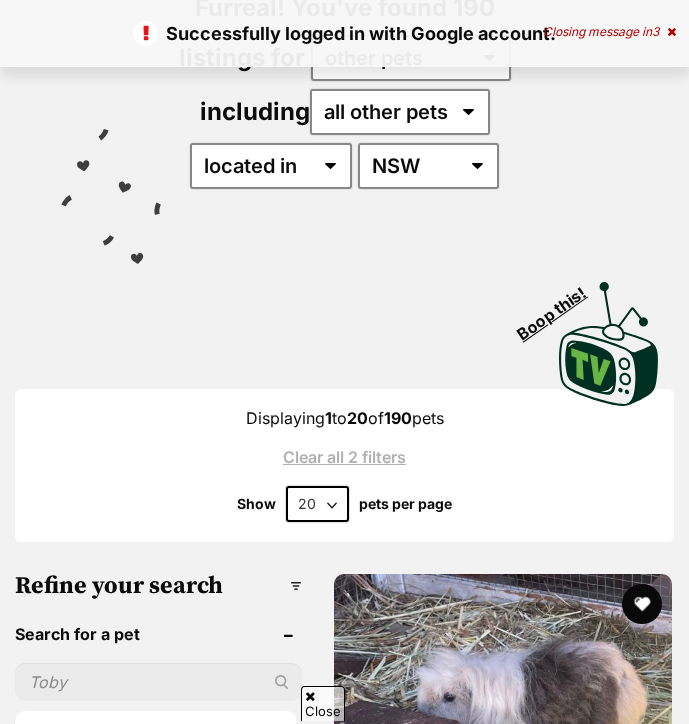 scroll, scrollTop: 324, scrollLeft: 0, axis: vertical 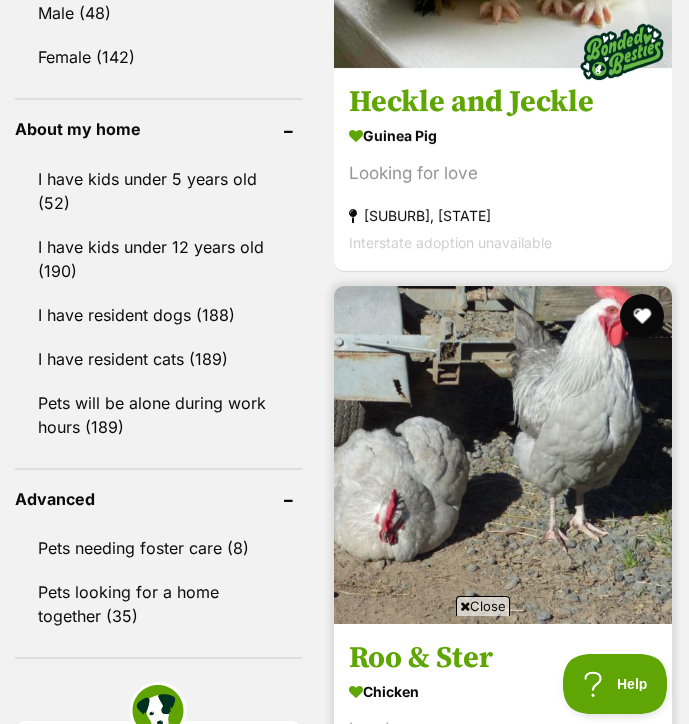 click at bounding box center [642, 316] 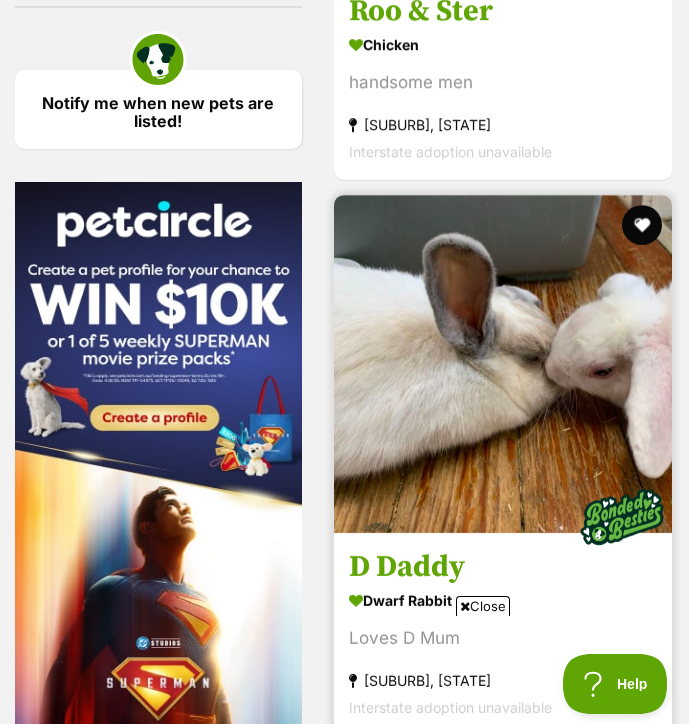 scroll, scrollTop: 3057, scrollLeft: 0, axis: vertical 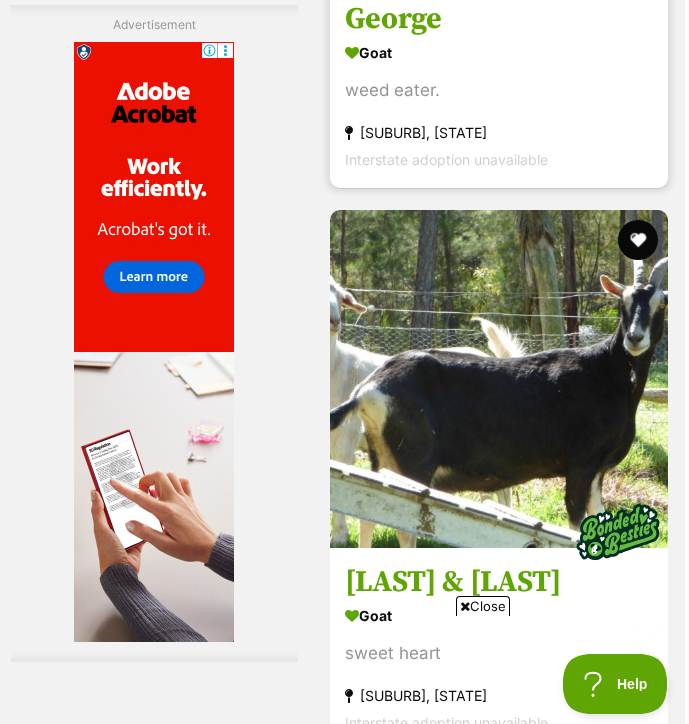click at bounding box center [638, -323] 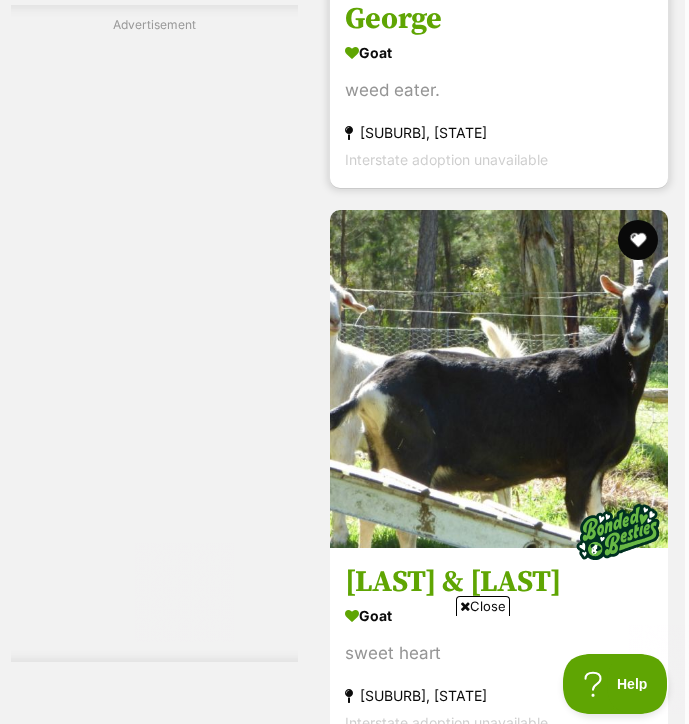 scroll, scrollTop: 8807, scrollLeft: 4, axis: both 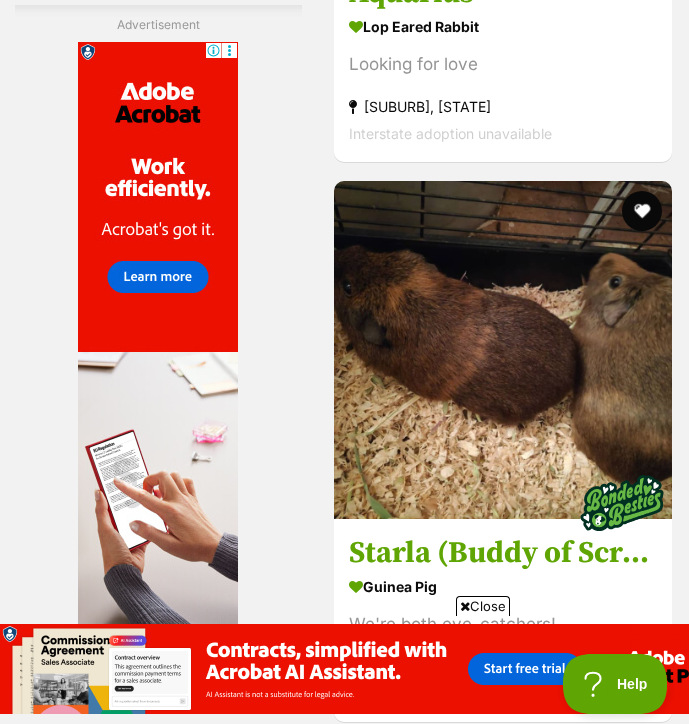 click on "Close" at bounding box center (483, 606) 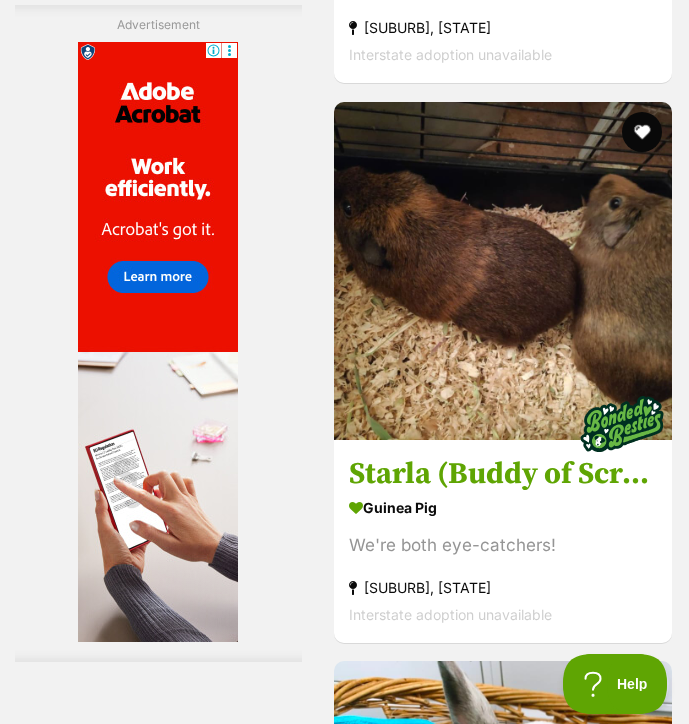 scroll, scrollTop: 10404, scrollLeft: 0, axis: vertical 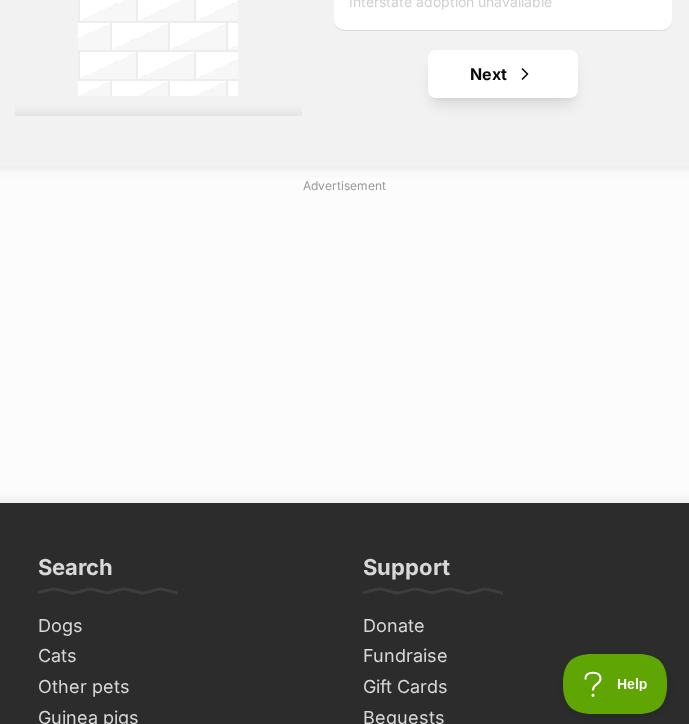 click on "Next" at bounding box center [503, 74] 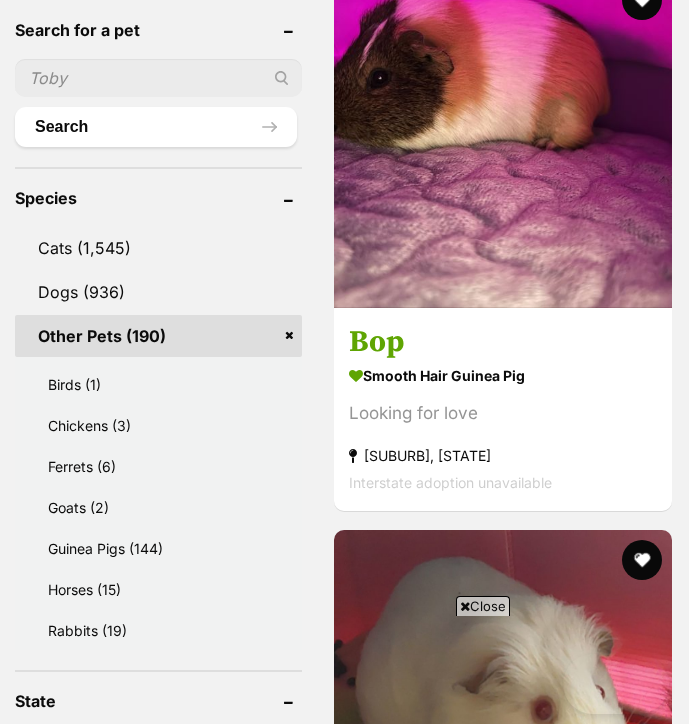 scroll, scrollTop: 1465, scrollLeft: 0, axis: vertical 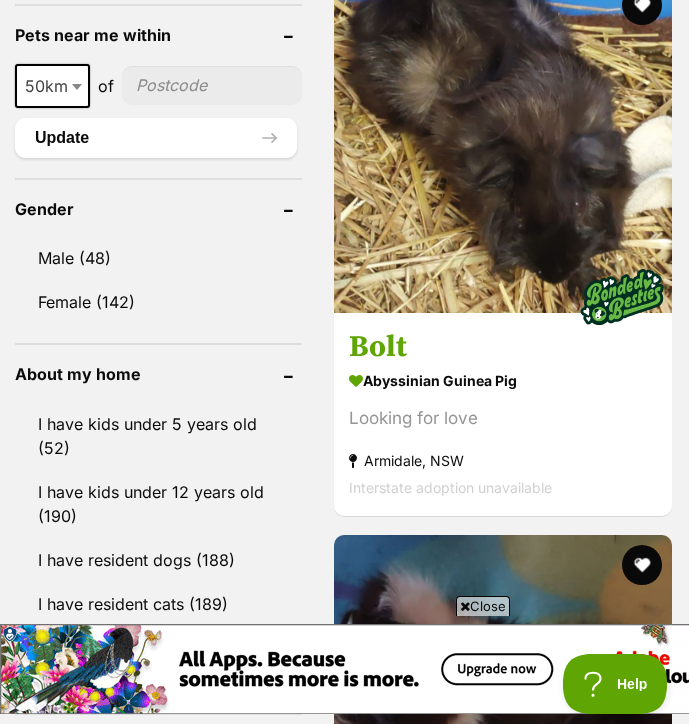 click on "Close" at bounding box center [364, 669] 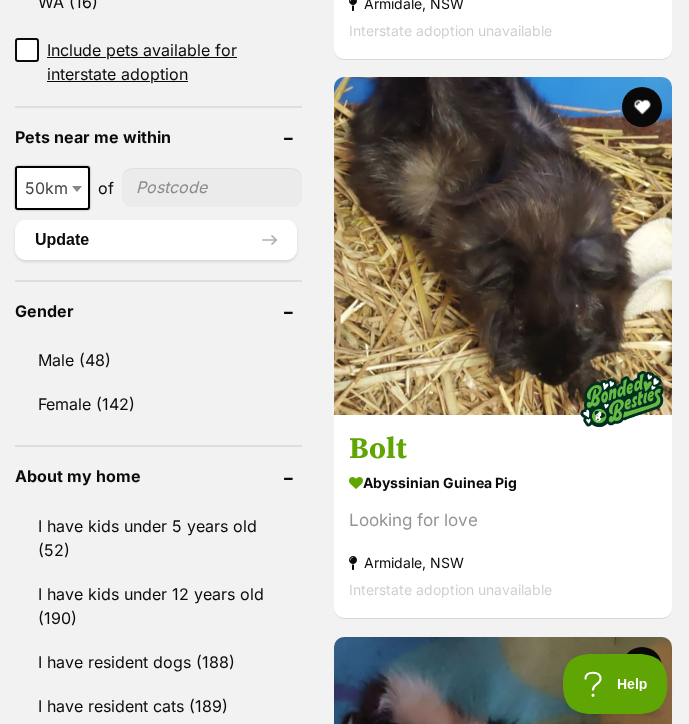 scroll, scrollTop: 1886, scrollLeft: 0, axis: vertical 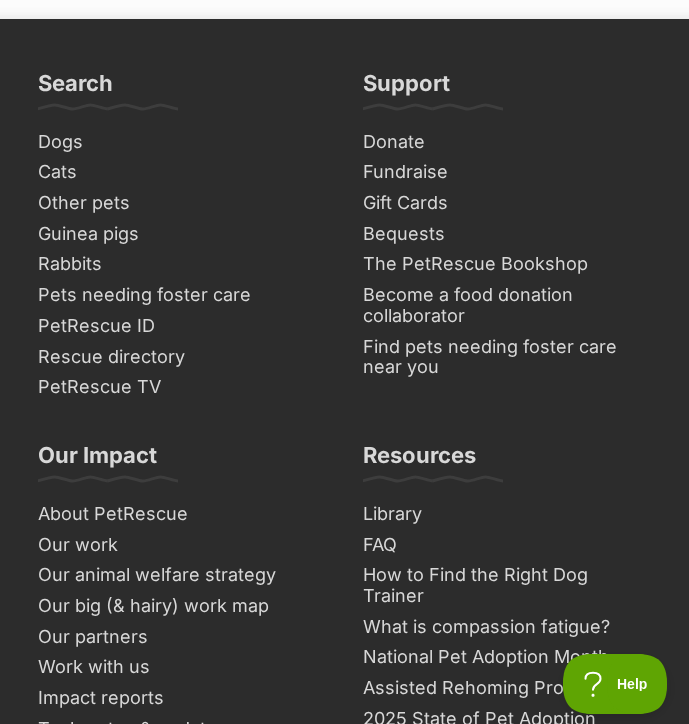 click on "Next" at bounding box center (584, -410) 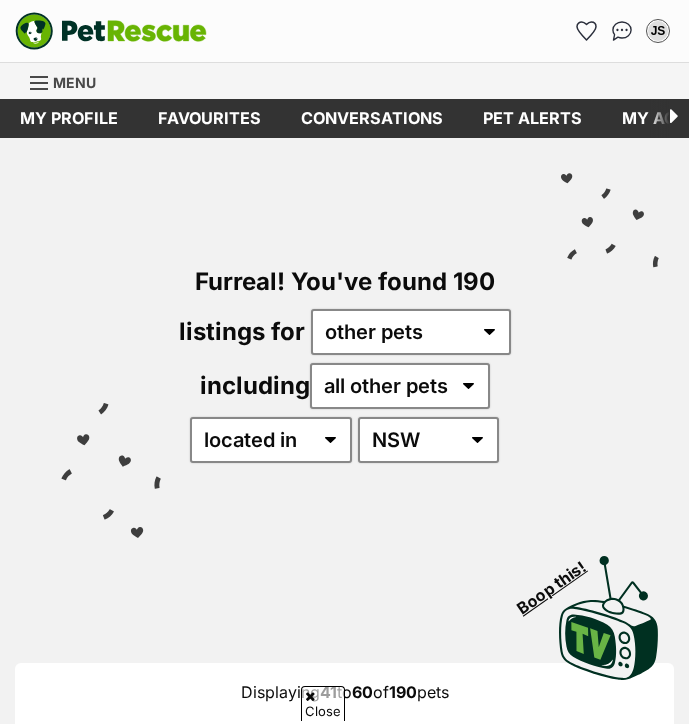 scroll, scrollTop: 515, scrollLeft: 0, axis: vertical 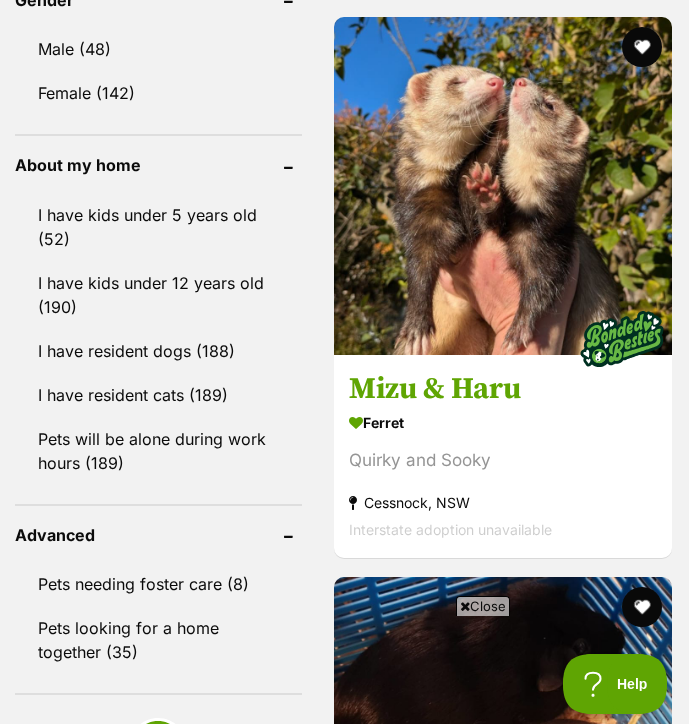 click on "Close" at bounding box center [483, 606] 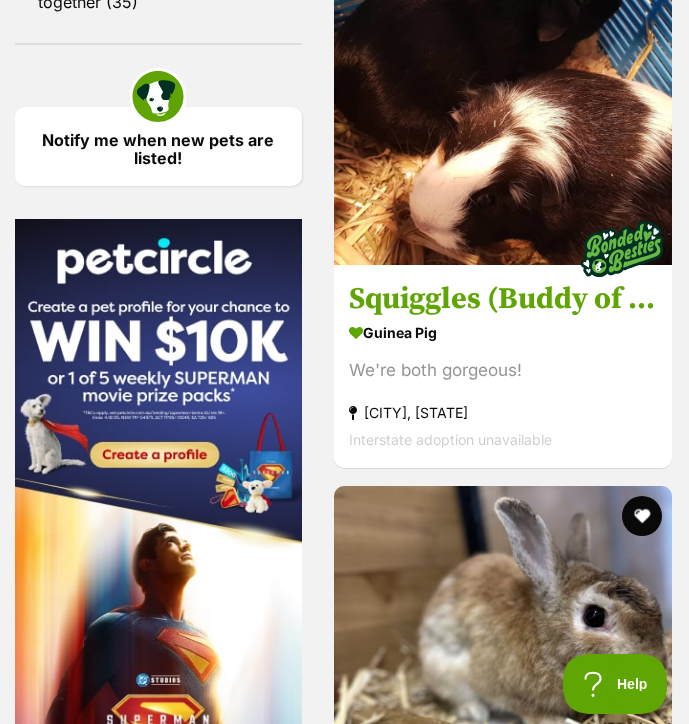 scroll, scrollTop: 2854, scrollLeft: 0, axis: vertical 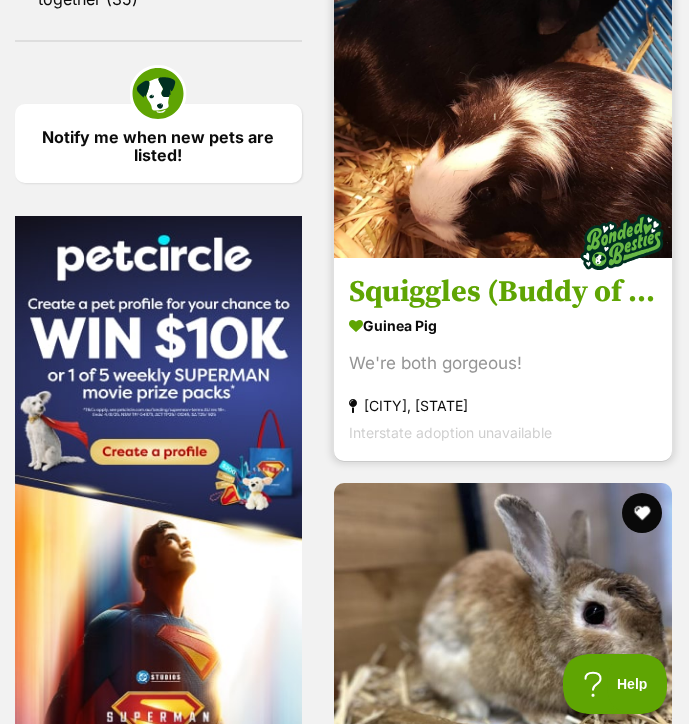 click at bounding box center (642, -50) 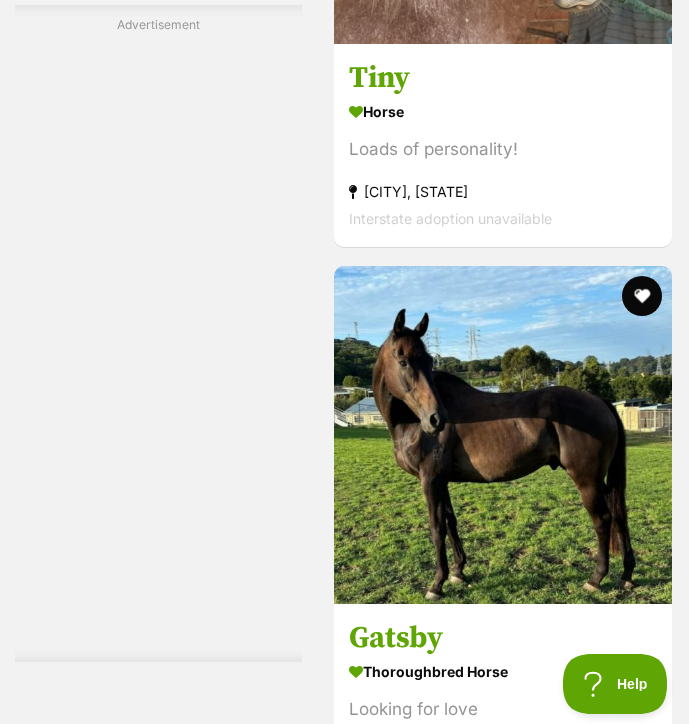 scroll, scrollTop: 9121, scrollLeft: 0, axis: vertical 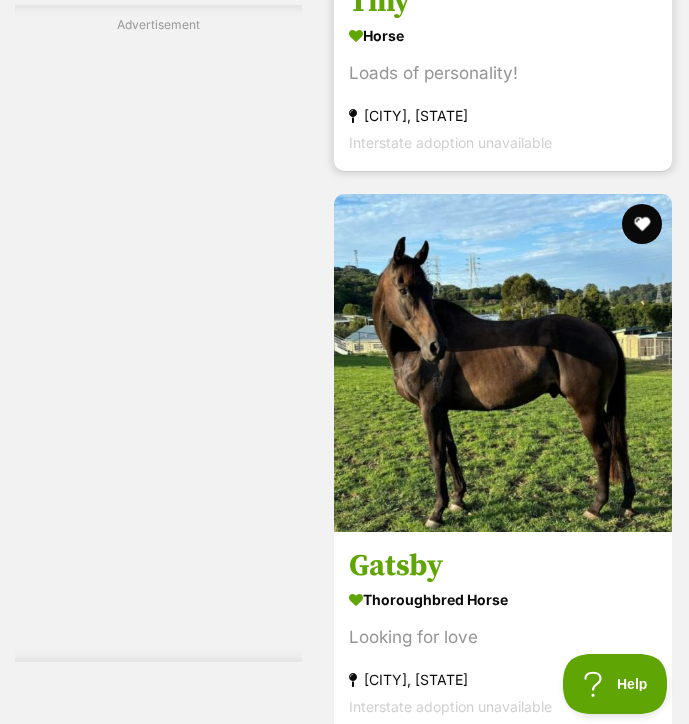 click at bounding box center [642, -340] 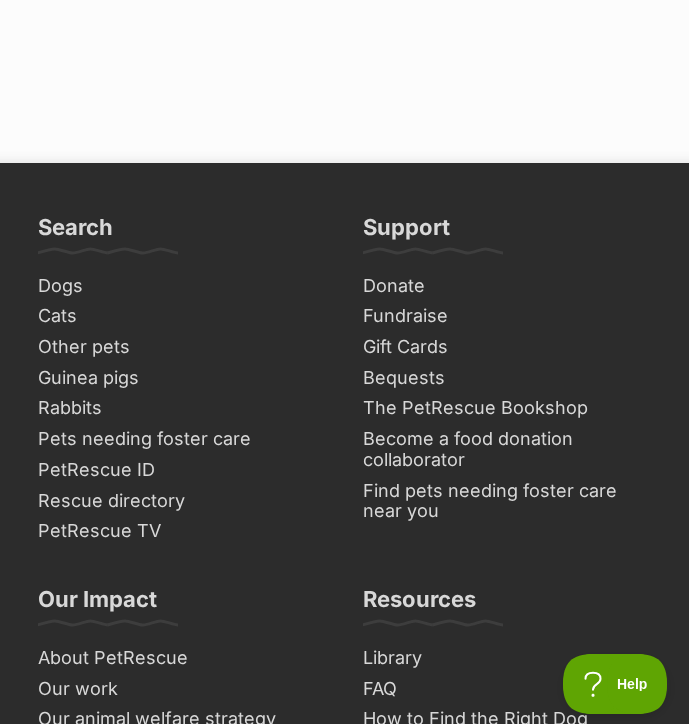 scroll, scrollTop: 13360, scrollLeft: 0, axis: vertical 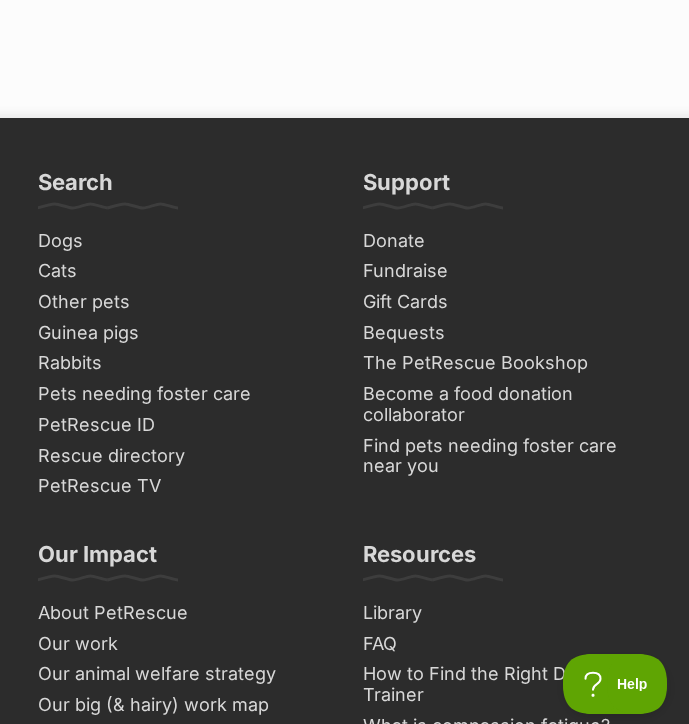 click on "Next" at bounding box center (584, -311) 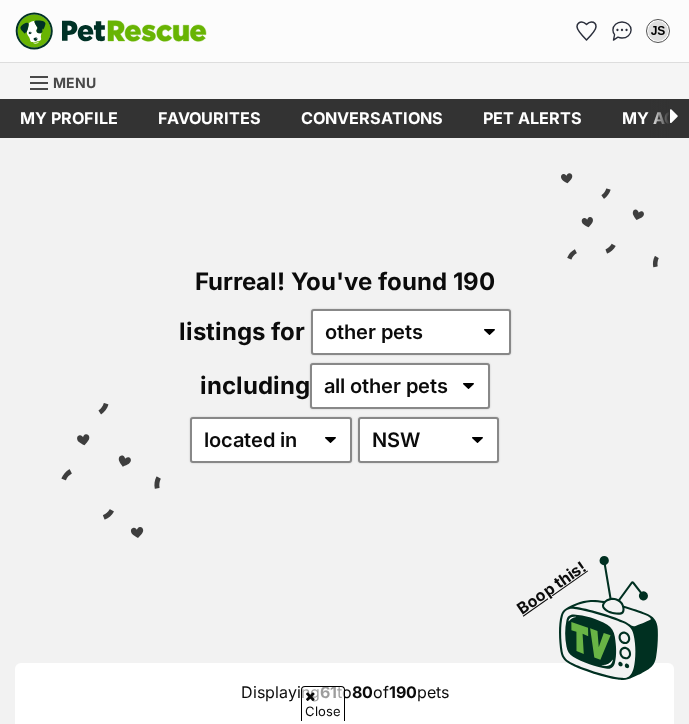 scroll, scrollTop: 852, scrollLeft: 0, axis: vertical 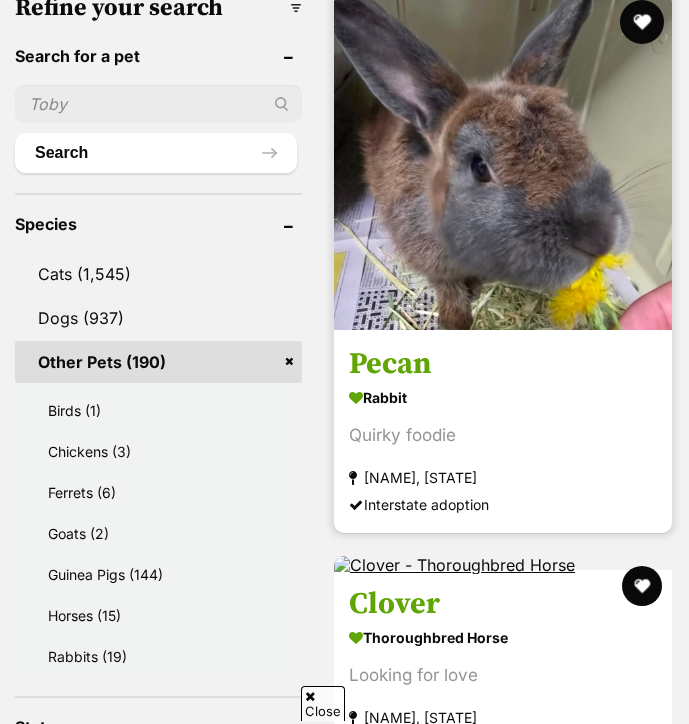 click at bounding box center [642, 22] 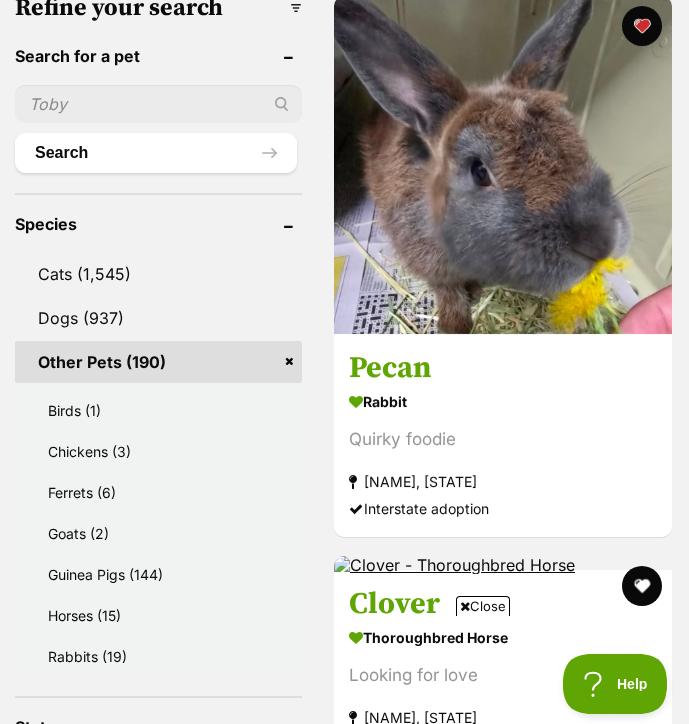 scroll, scrollTop: 0, scrollLeft: 0, axis: both 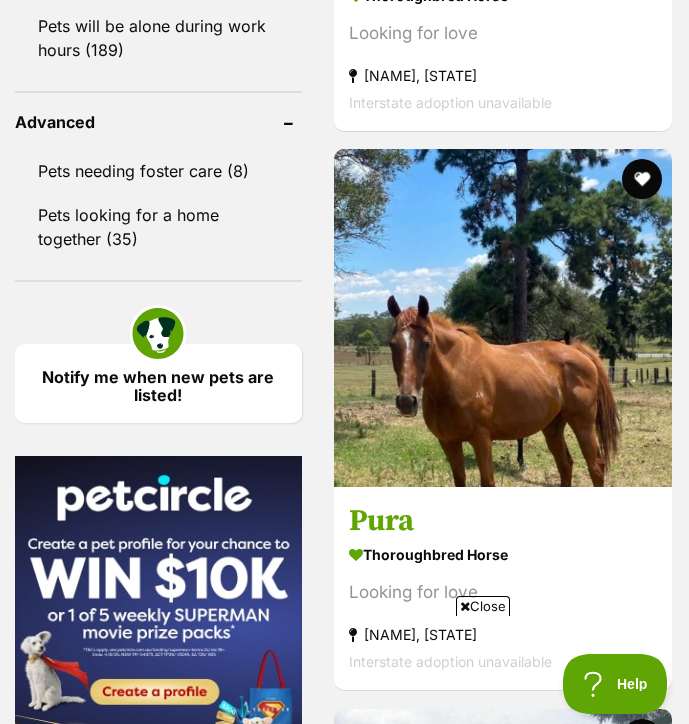 click on "Close" at bounding box center (483, 606) 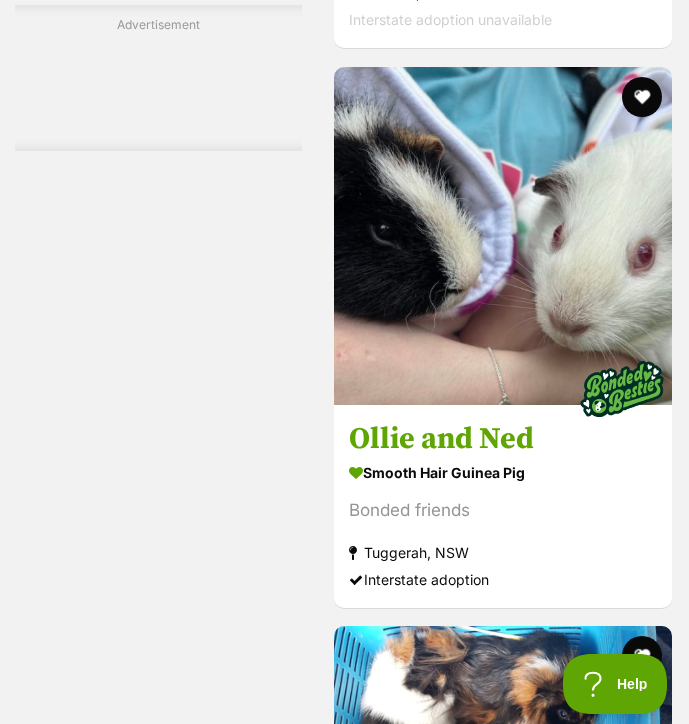 scroll, scrollTop: 4866, scrollLeft: 0, axis: vertical 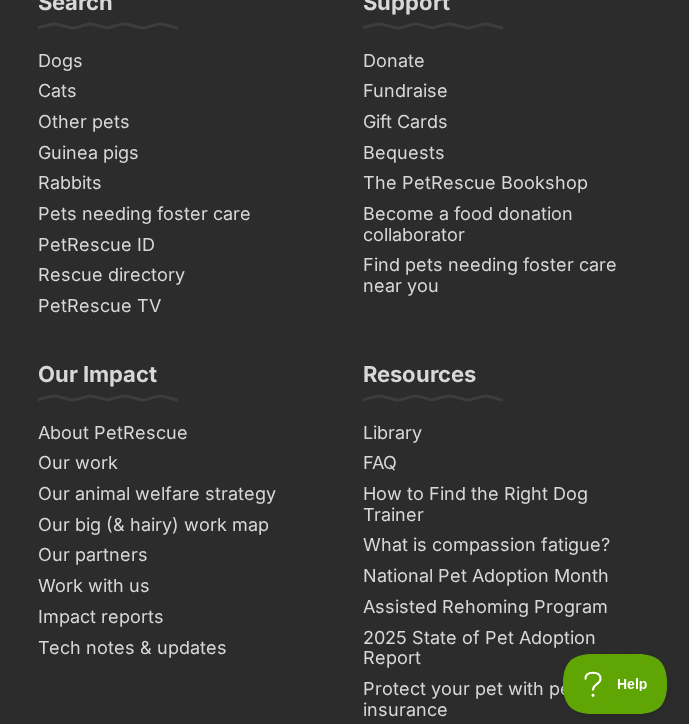 click on "Next" at bounding box center (584, -491) 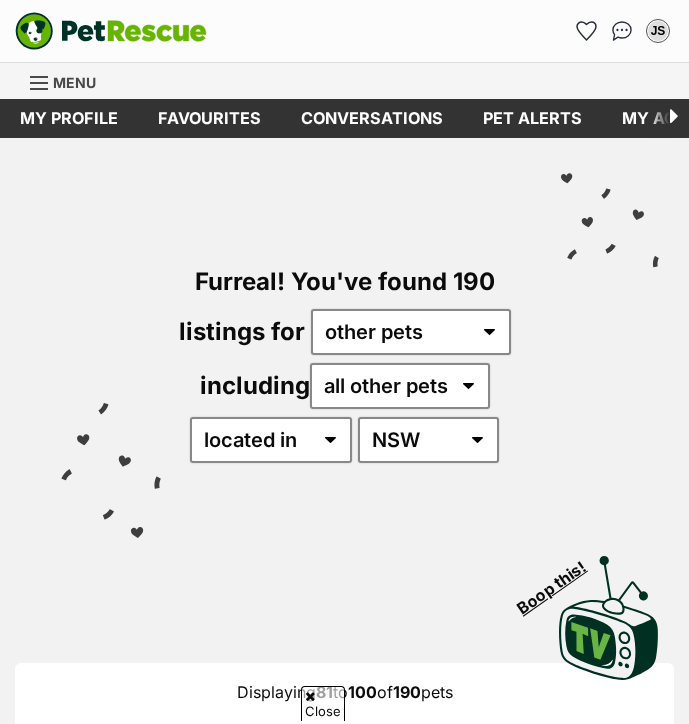 click at bounding box center [642, 874] 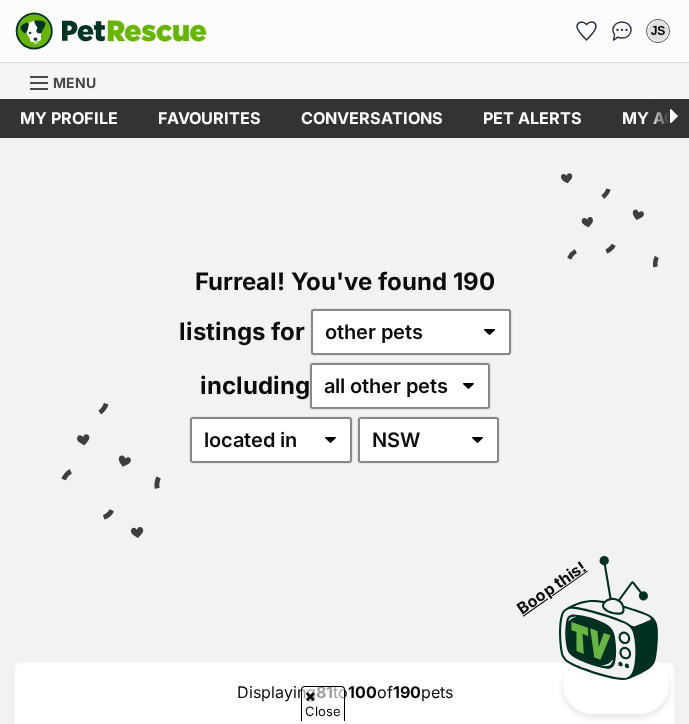 scroll, scrollTop: 788, scrollLeft: 0, axis: vertical 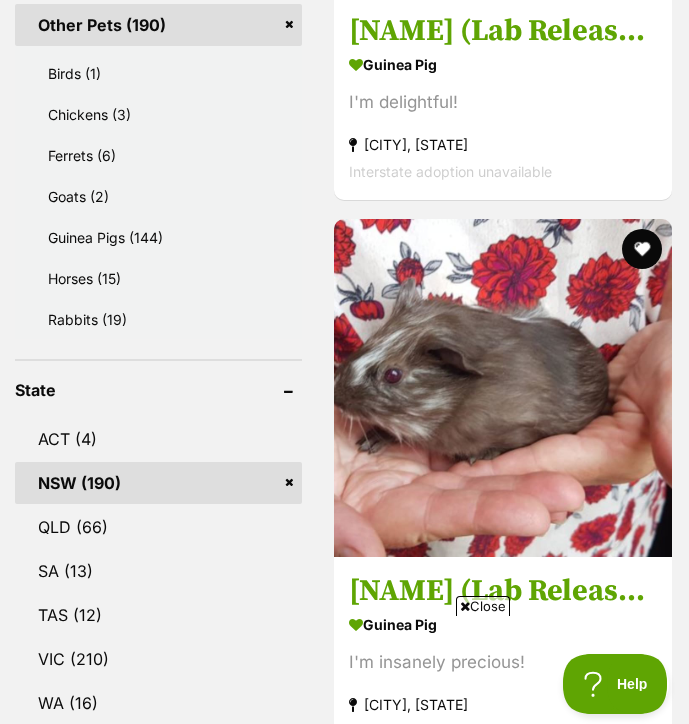 click on "Refine your search
Search for a pet
Search
Species
Cats (1,545)
Dogs (937)
Other Pets (190)
Birds (1)
Chickens (3)
Ferrets (6)
Goats (2)
Guinea Pigs (144)
Horses (15)
Rabbits (19)
State
ACT (4)
NSW (190)
QLD (66)
SA (13)
TAS (12)
VIC (210)
WA (16)
Include pets available for interstate adoption
Pets near me within
10km
25km
50km
100km
250km
50km
of
Update
Gender
Male (48)
Female (142)
About my home
I have kids under 5 years old (52)
I have kids under 12 years old (190)
I have resident dogs (188)
I have resident cats (189)
Pets will be alone during work hours (189)
Advanced" at bounding box center [344, 5990] 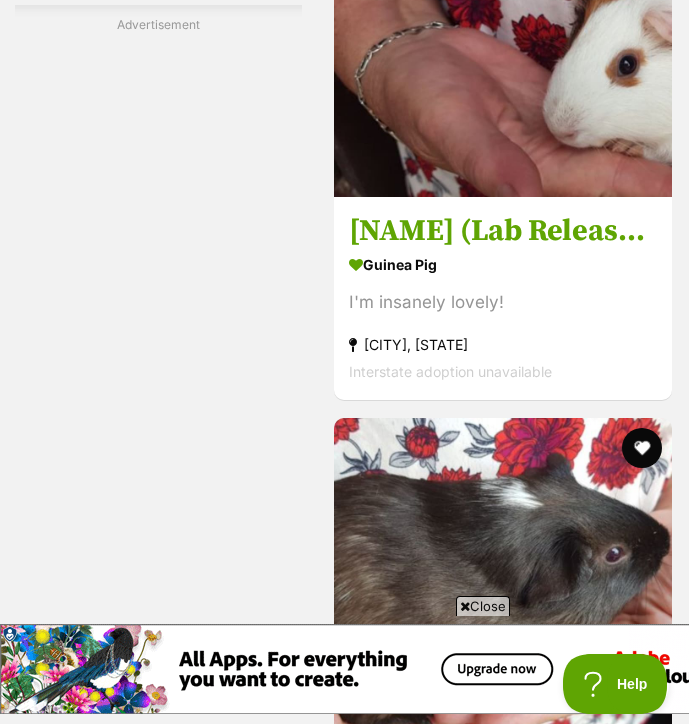 scroll, scrollTop: 7058, scrollLeft: 0, axis: vertical 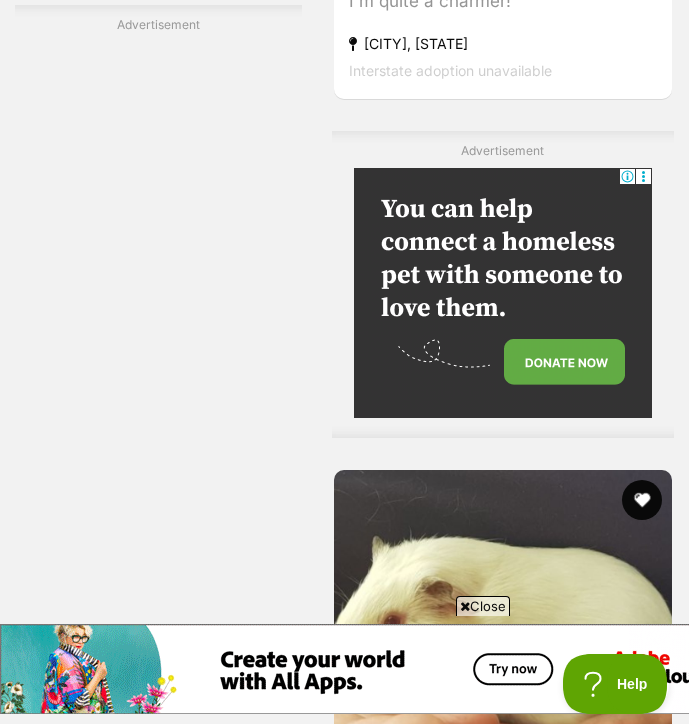 drag, startPoint x: 478, startPoint y: 610, endPoint x: 331, endPoint y: 572, distance: 151.83214 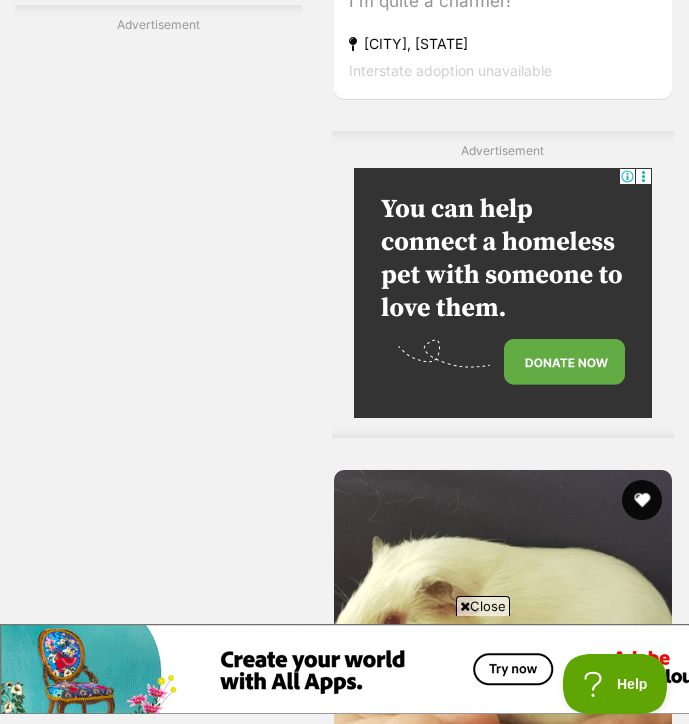 click on "Close" at bounding box center [483, 606] 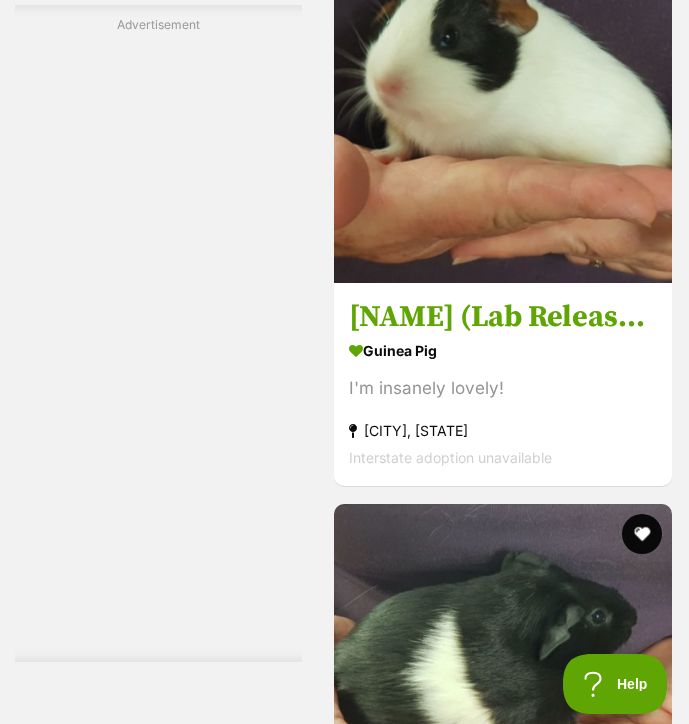 scroll, scrollTop: 10561, scrollLeft: 0, axis: vertical 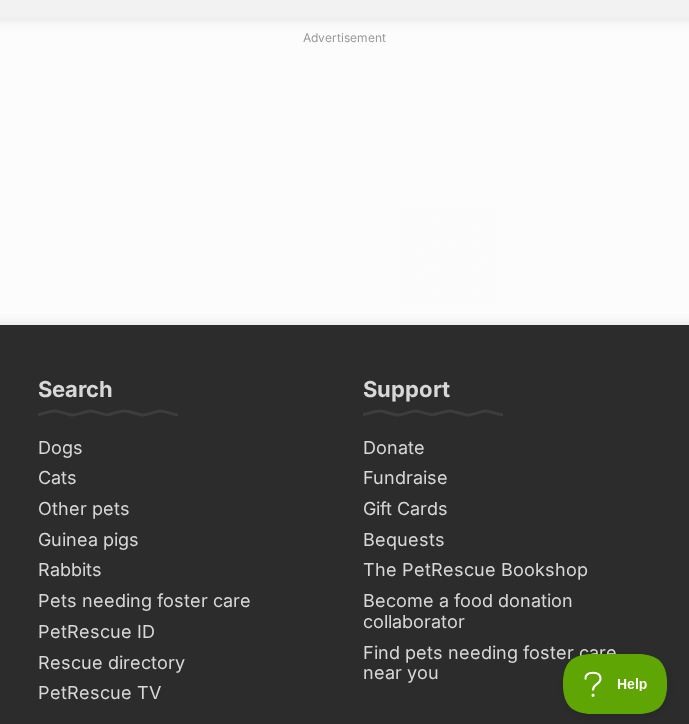 click on "Next" at bounding box center (584, -74) 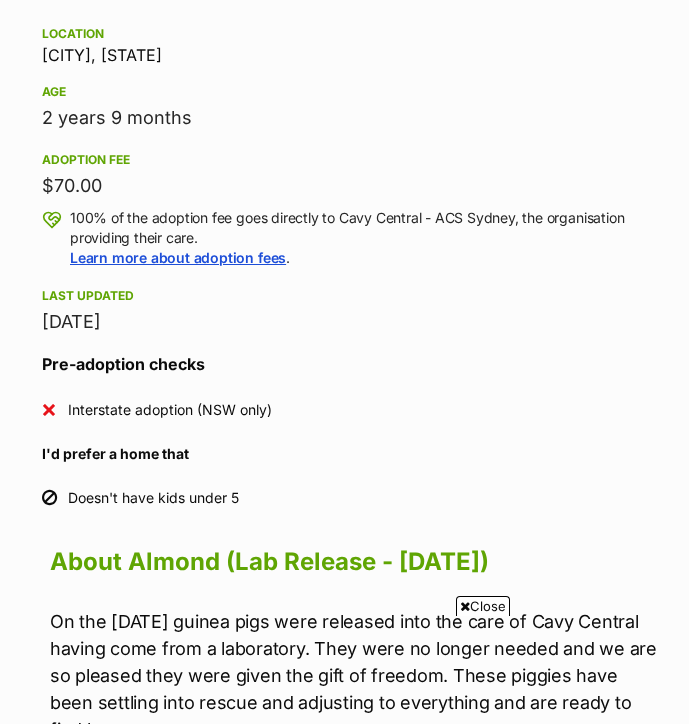 scroll, scrollTop: 1131, scrollLeft: 0, axis: vertical 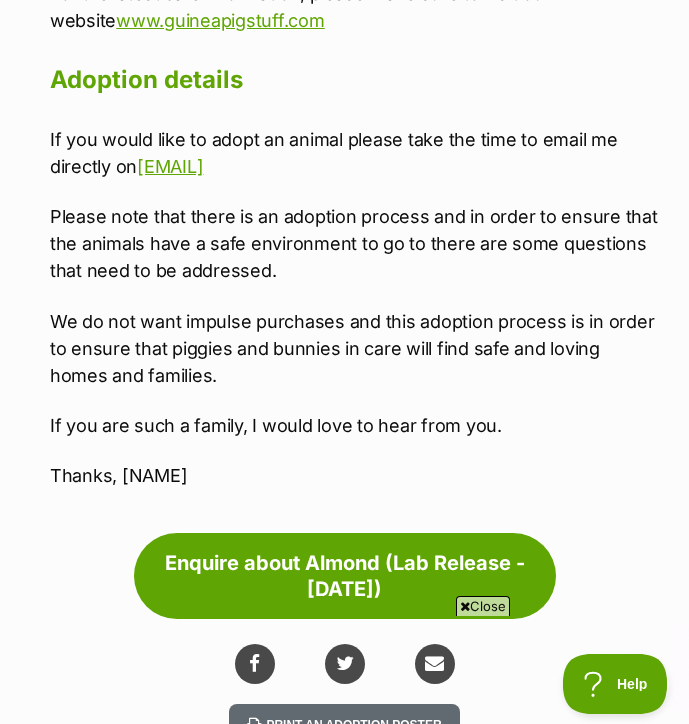 click on "If you would like to adopt an animal please take the time to email me directly on  [EMAIL]" at bounding box center [354, 153] 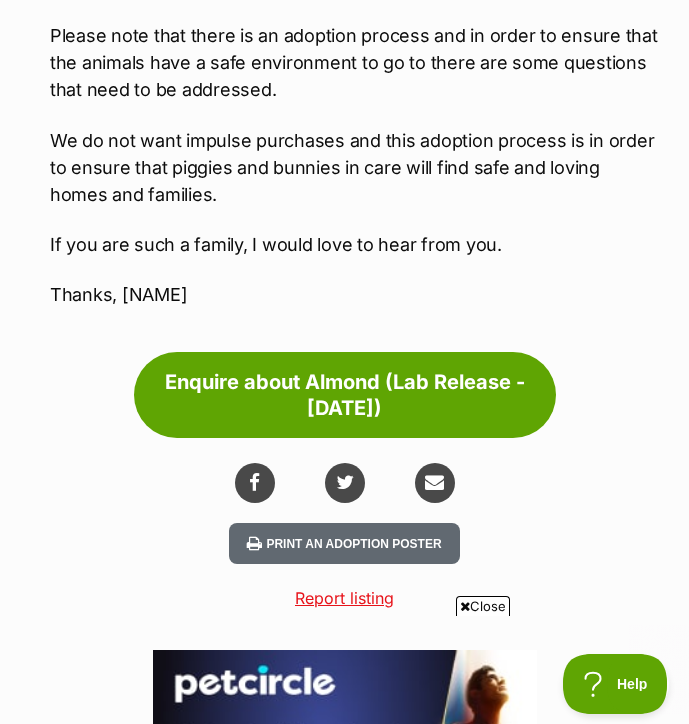 scroll, scrollTop: 2294, scrollLeft: 0, axis: vertical 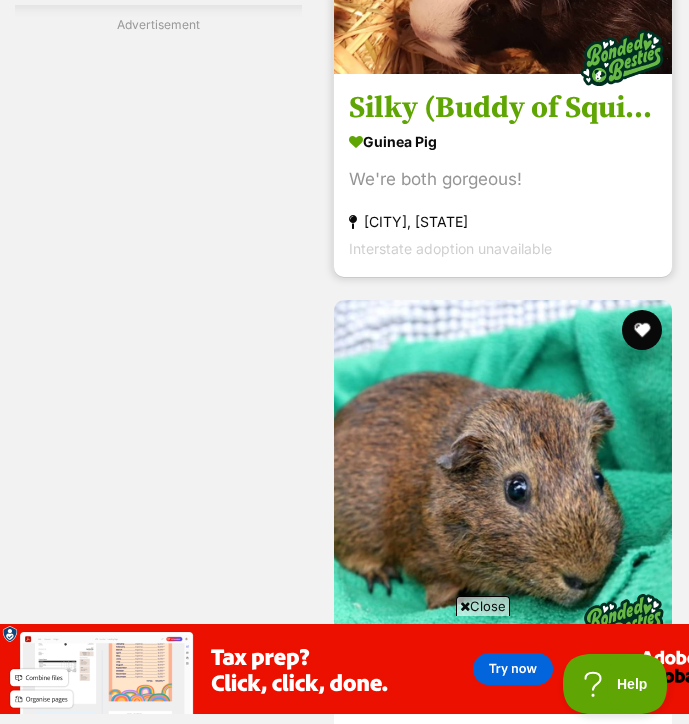 click at bounding box center (642, -234) 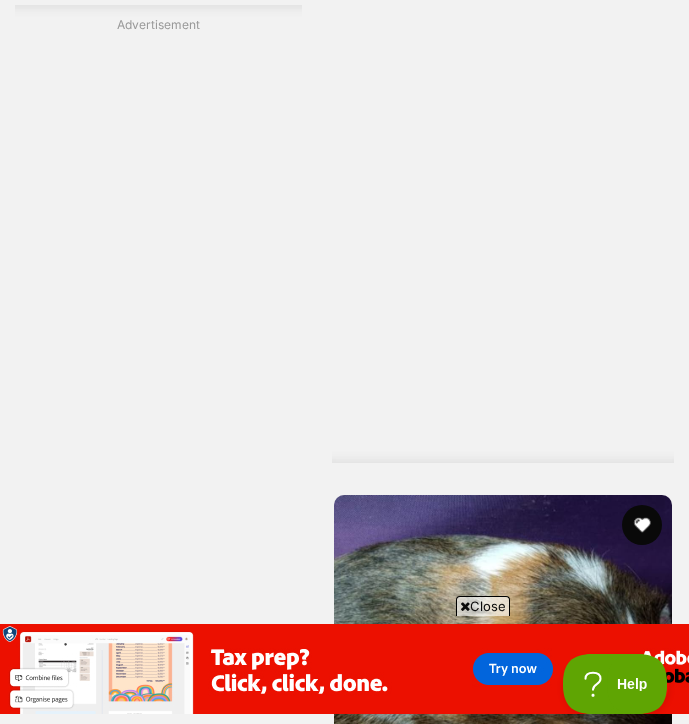 scroll, scrollTop: 12104, scrollLeft: 0, axis: vertical 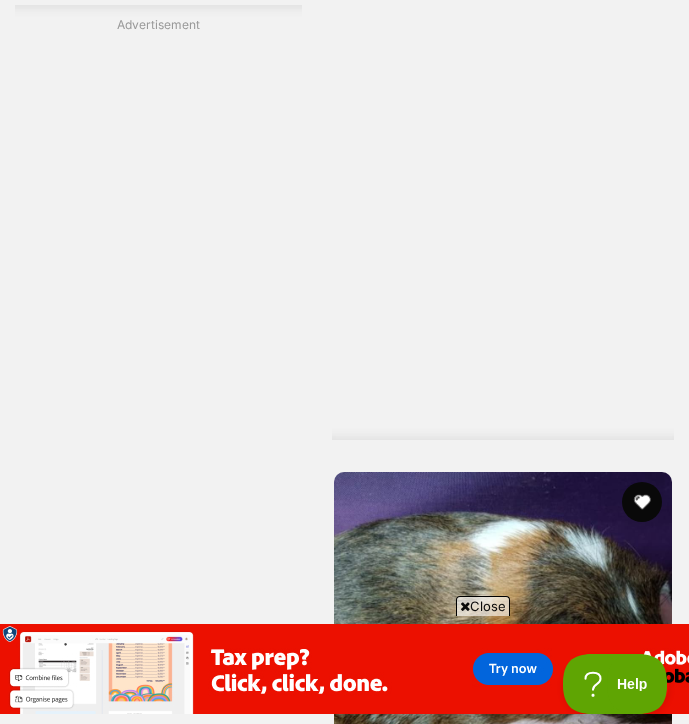 click on "Close" at bounding box center (483, 606) 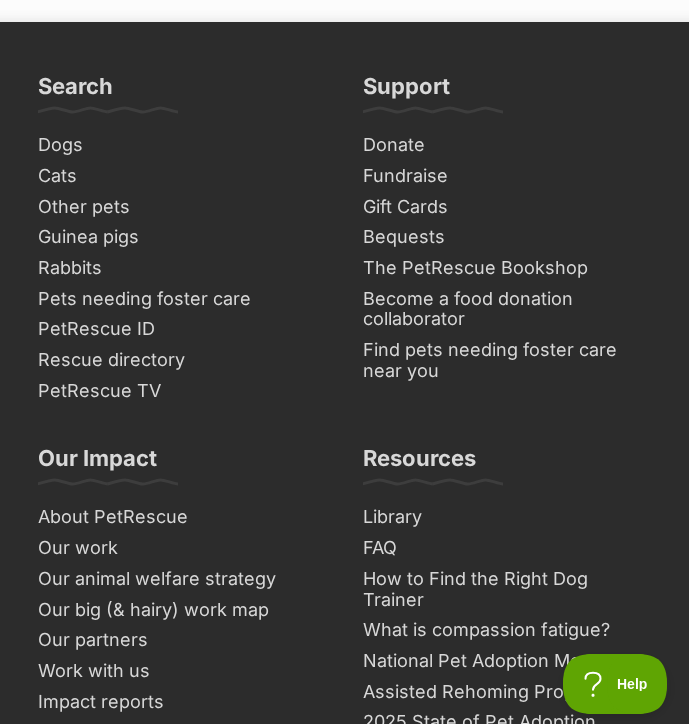 scroll, scrollTop: 14074, scrollLeft: 0, axis: vertical 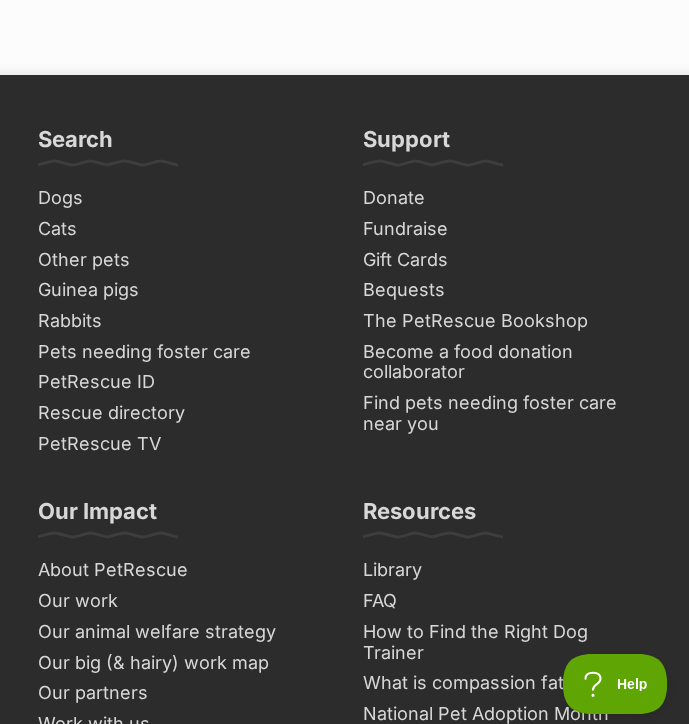 click on "Next" at bounding box center (584, -353) 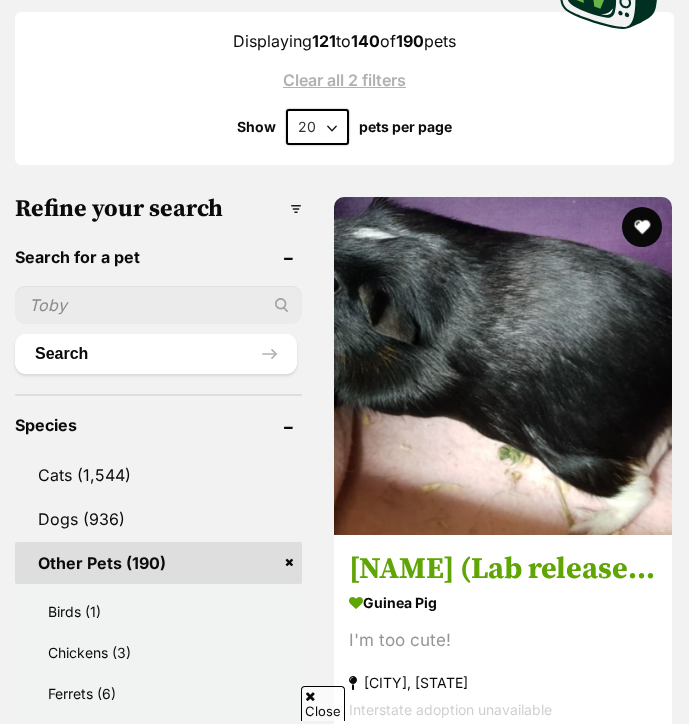 scroll, scrollTop: 0, scrollLeft: 0, axis: both 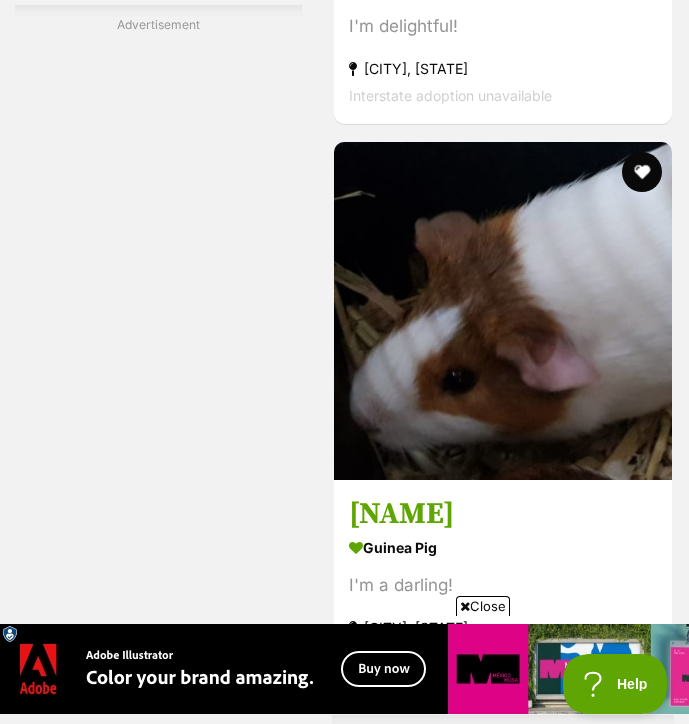 click on "Close" at bounding box center [483, 606] 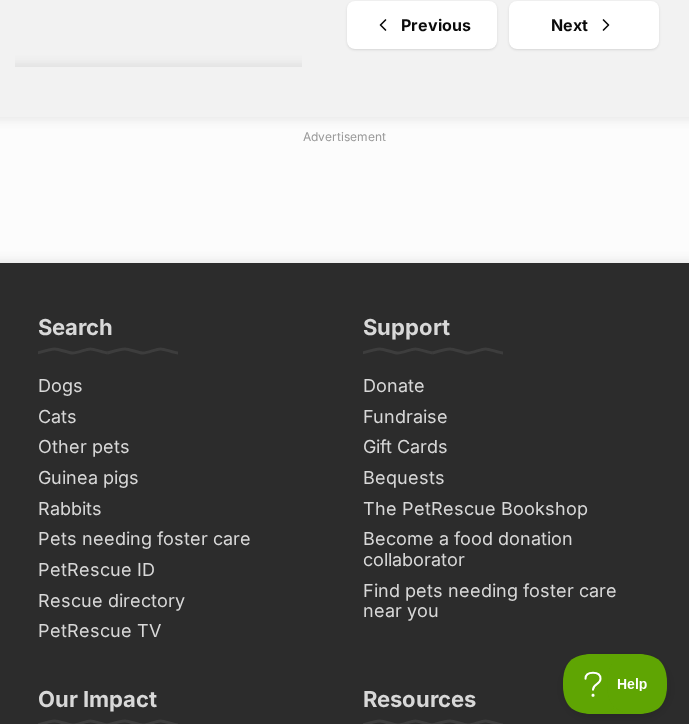 scroll, scrollTop: 13098, scrollLeft: 0, axis: vertical 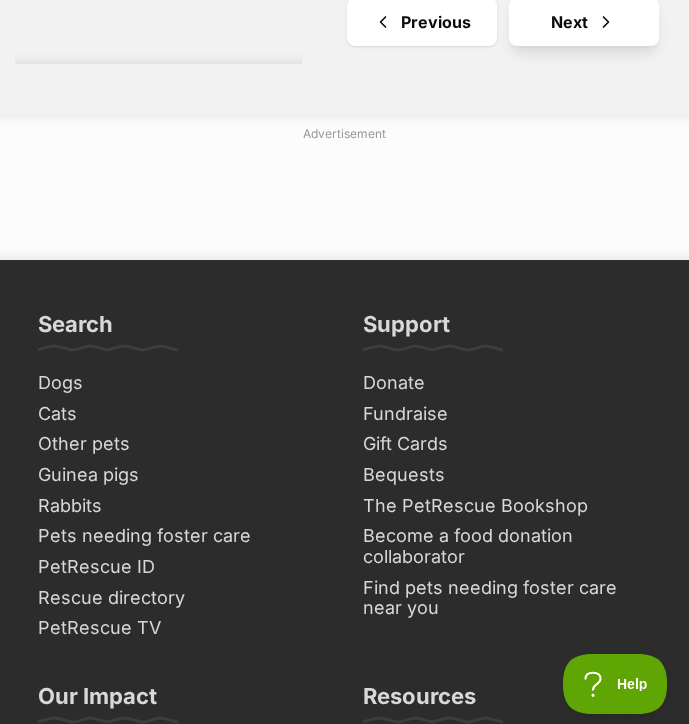 click on "Next" at bounding box center (584, 22) 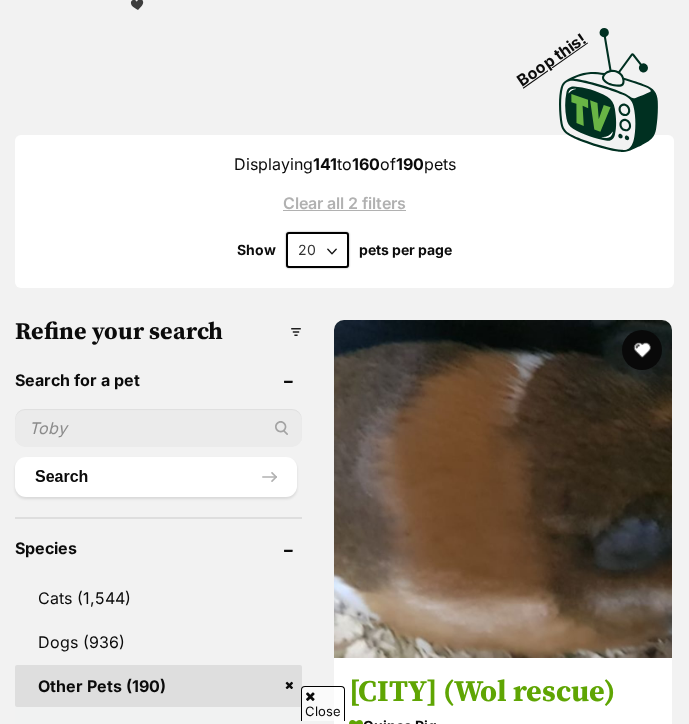 scroll, scrollTop: 0, scrollLeft: 0, axis: both 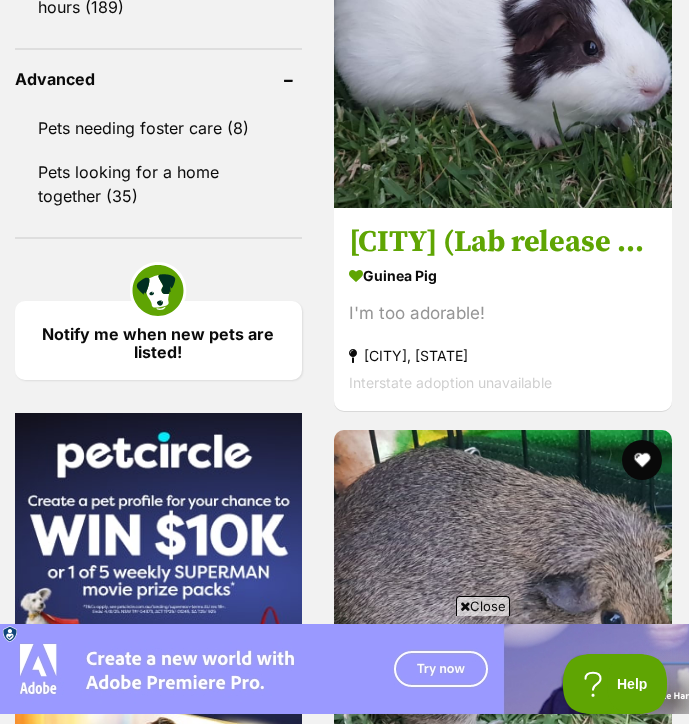 click on "Close" at bounding box center [483, 606] 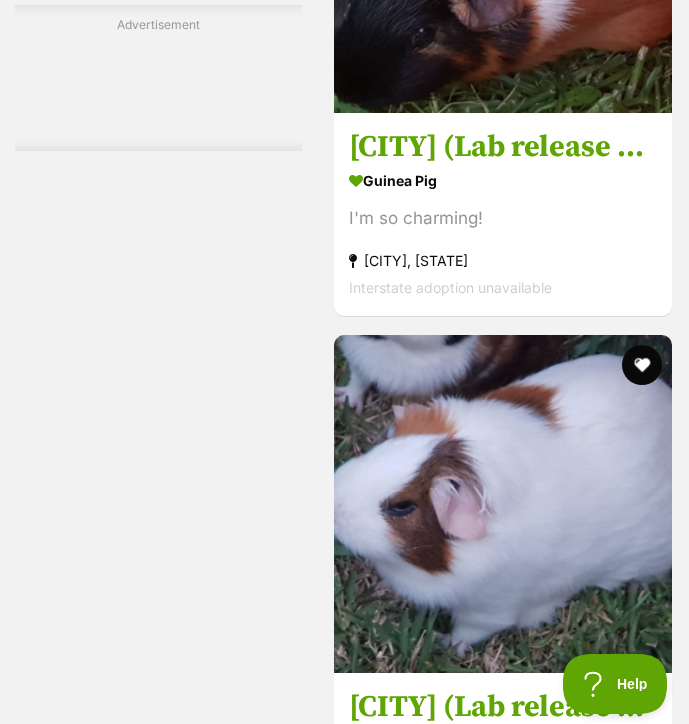 scroll, scrollTop: 6462, scrollLeft: 0, axis: vertical 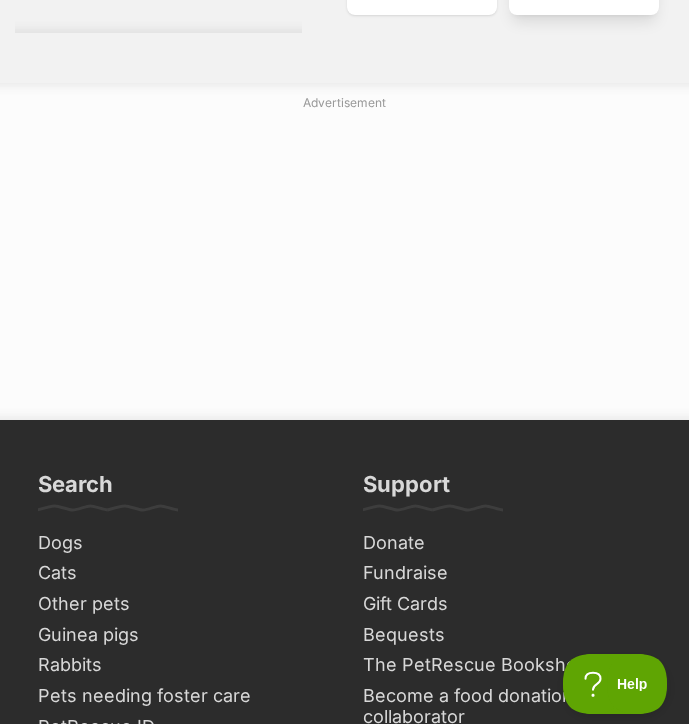 click on "Next" at bounding box center (584, -9) 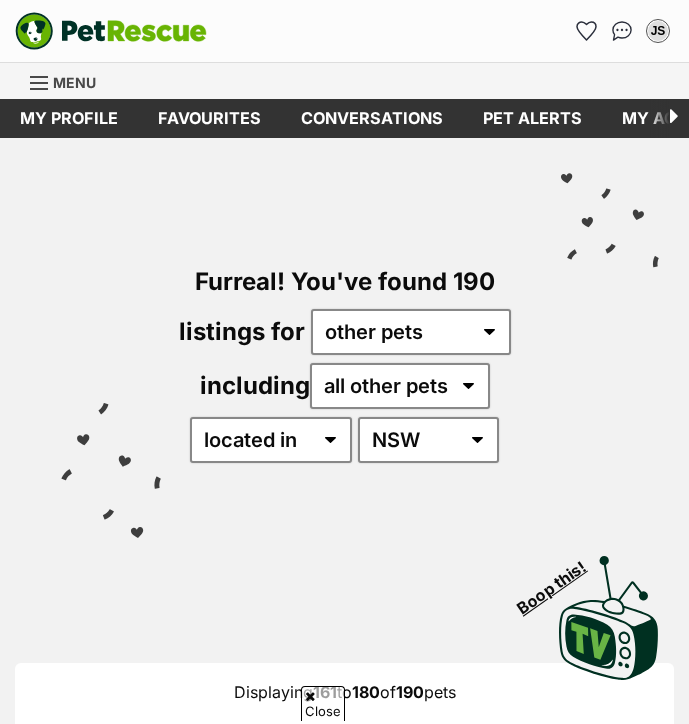 scroll, scrollTop: 839, scrollLeft: 0, axis: vertical 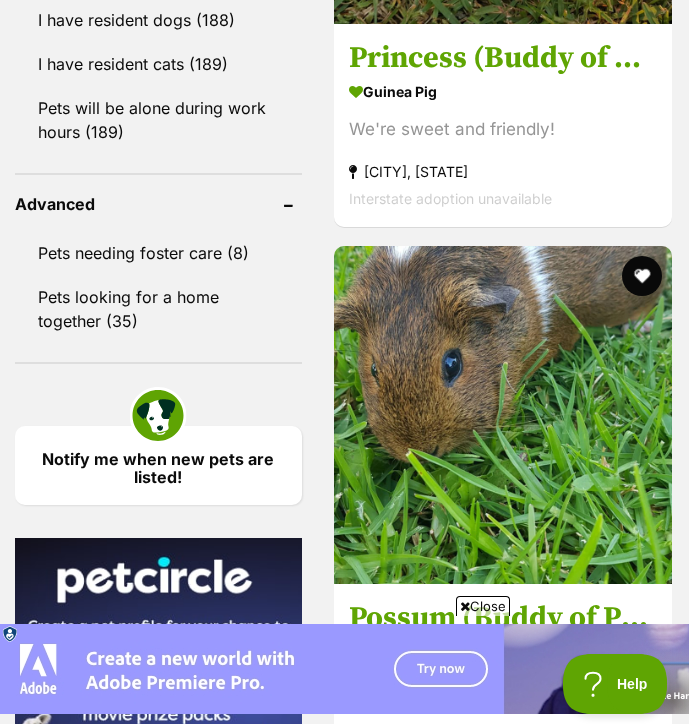 click on "Close" at bounding box center [483, 606] 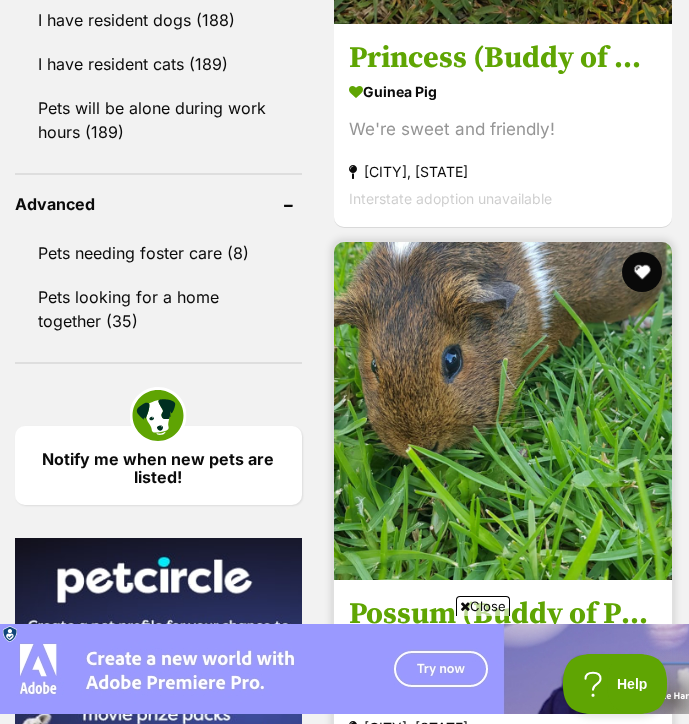 click at bounding box center [503, 411] 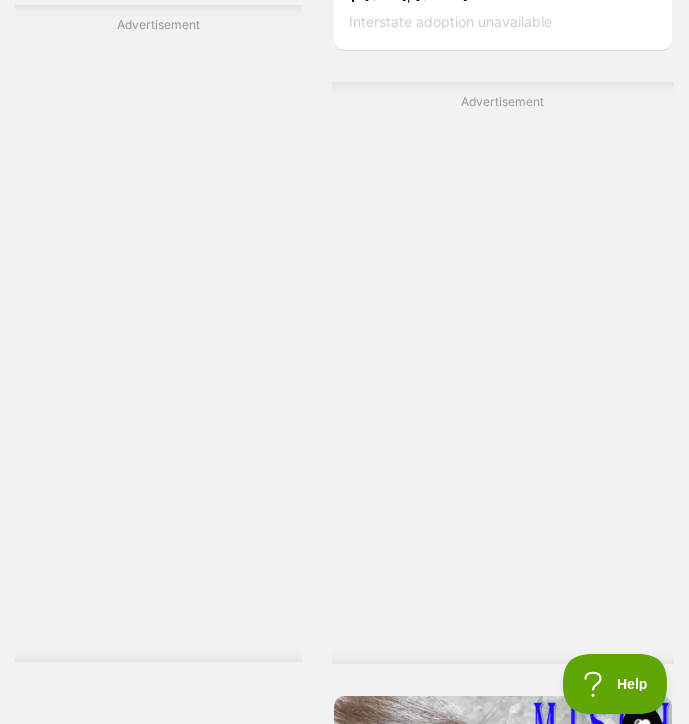 scroll, scrollTop: 11647, scrollLeft: 0, axis: vertical 